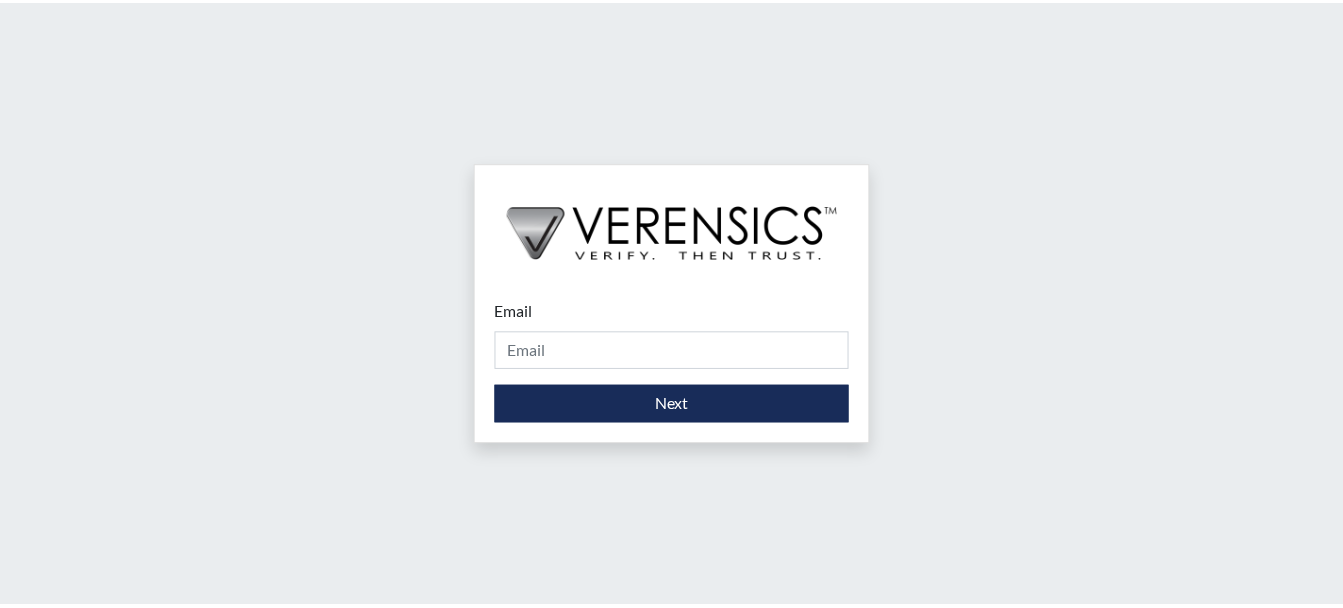 scroll, scrollTop: 0, scrollLeft: 0, axis: both 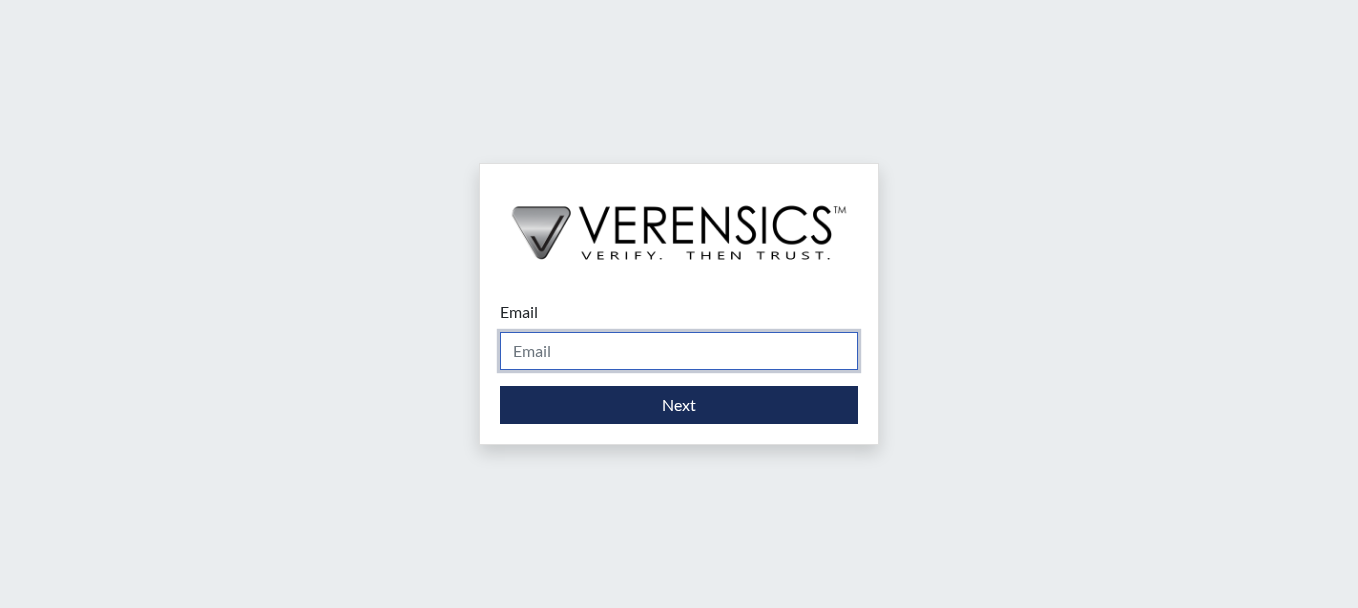 click on "Email" at bounding box center (679, 351) 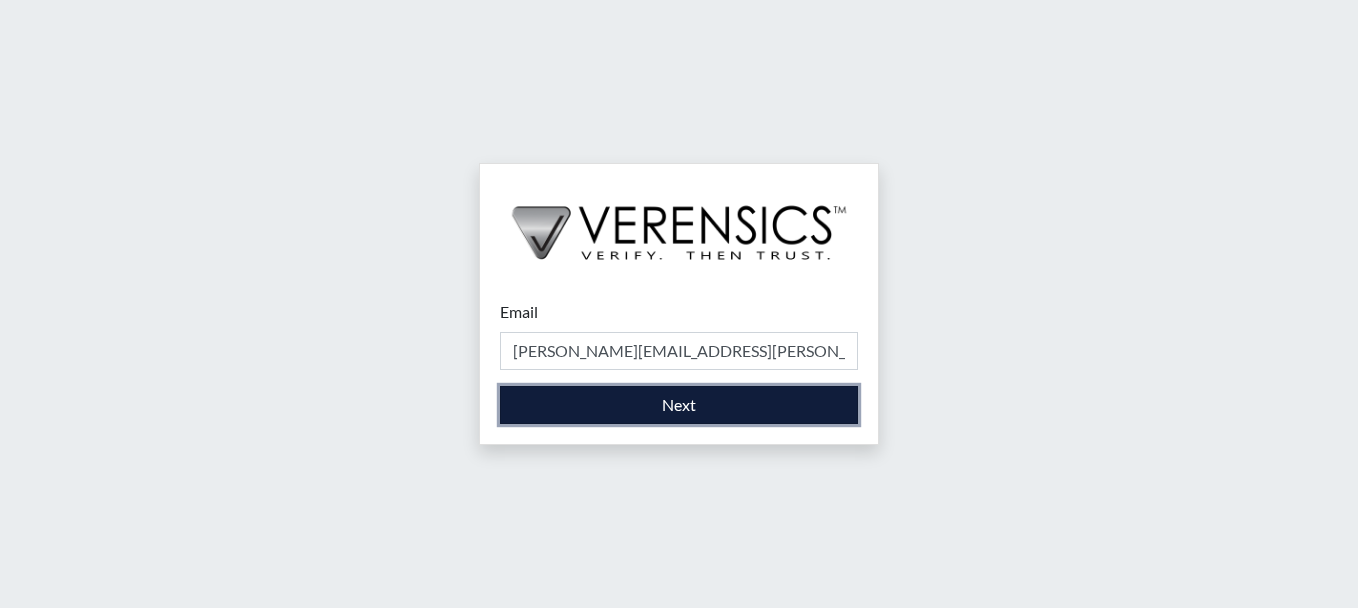 click on "Next" at bounding box center (679, 405) 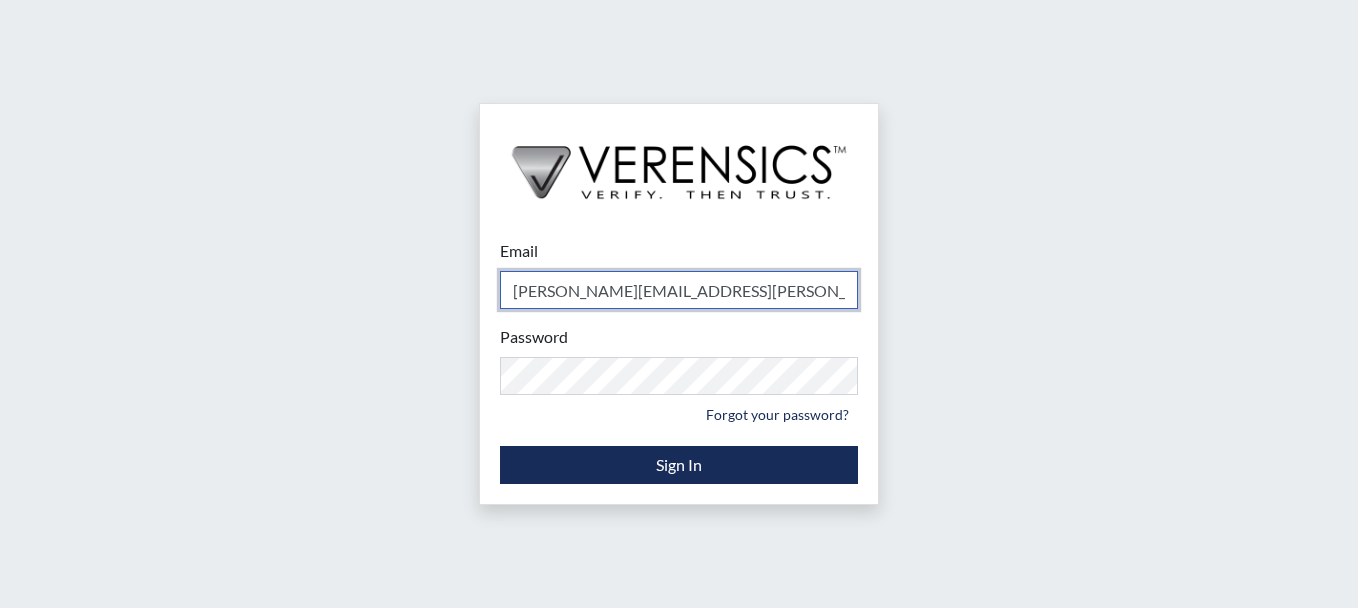 type on "[PERSON_NAME][EMAIL_ADDRESS][PERSON_NAME][DOMAIN_NAME]" 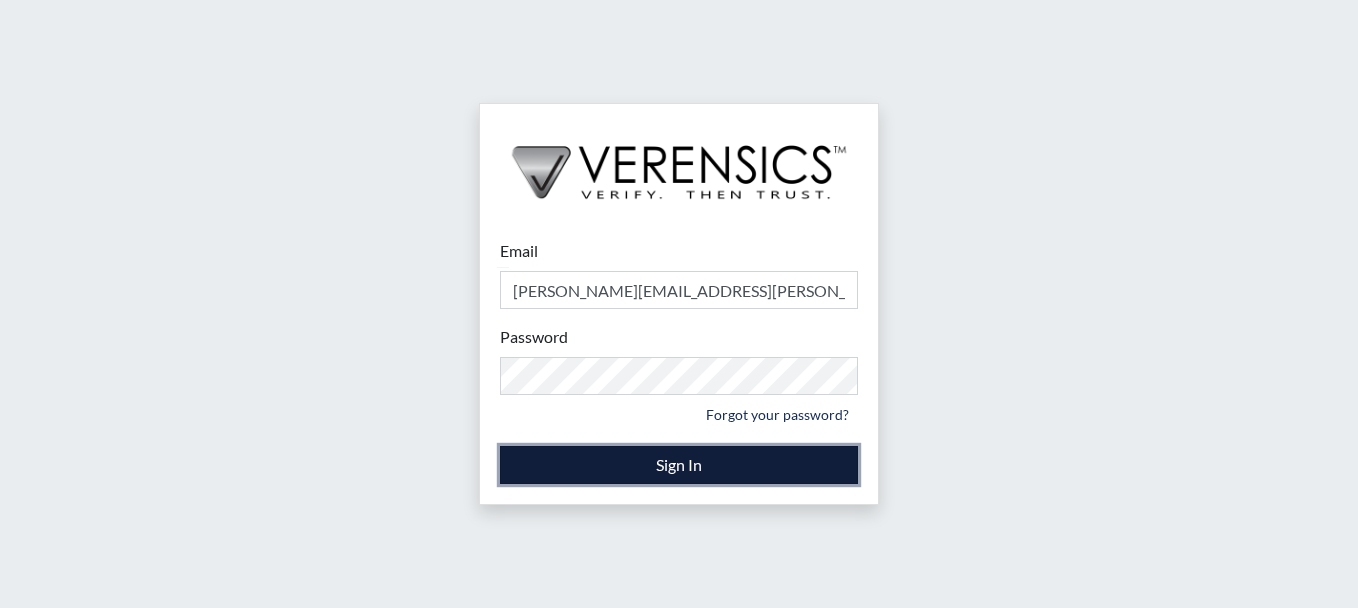 click on "Sign In" at bounding box center [679, 465] 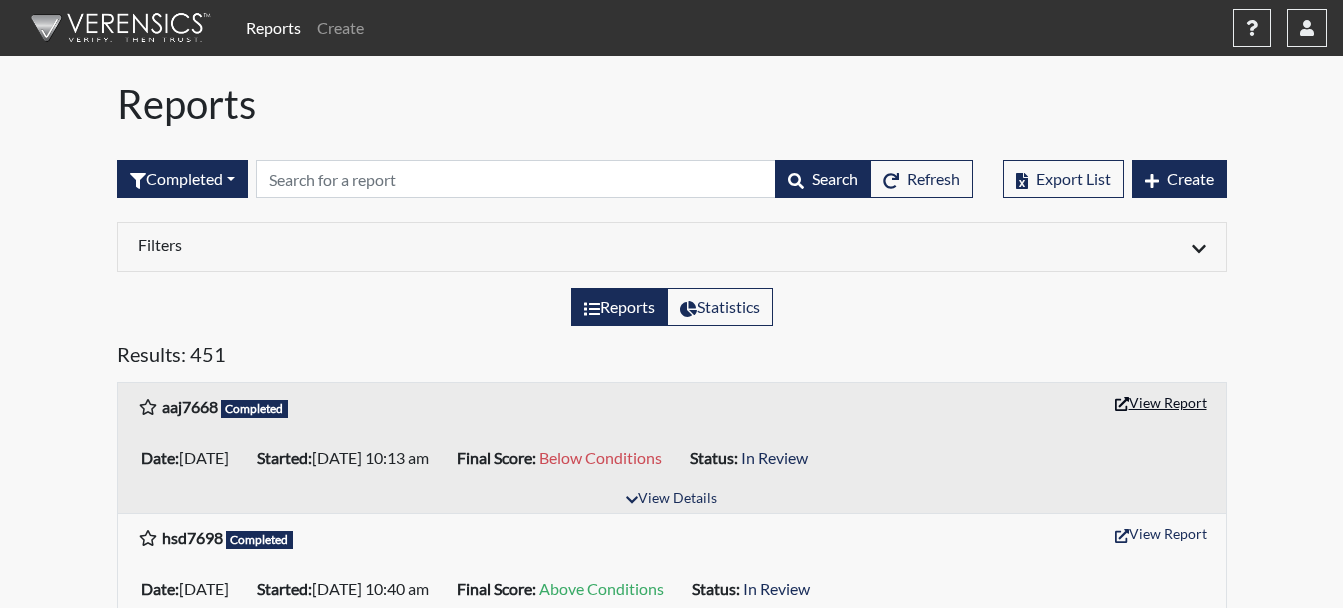 click on "View Report" at bounding box center (1161, 402) 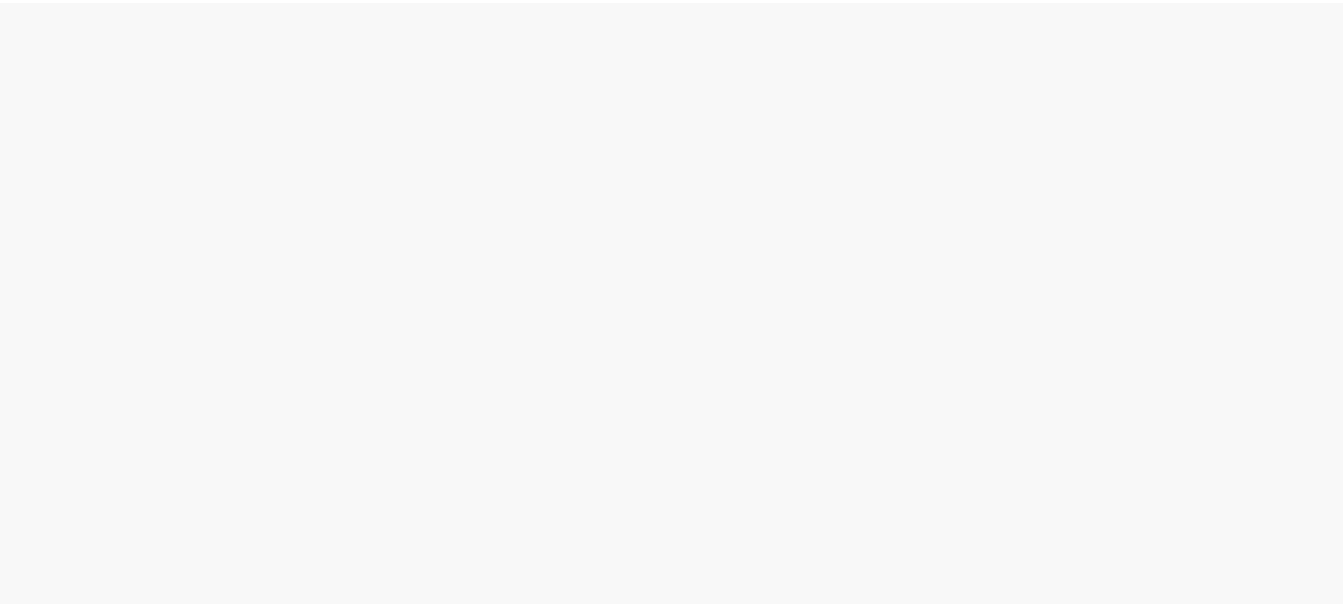 scroll, scrollTop: 0, scrollLeft: 0, axis: both 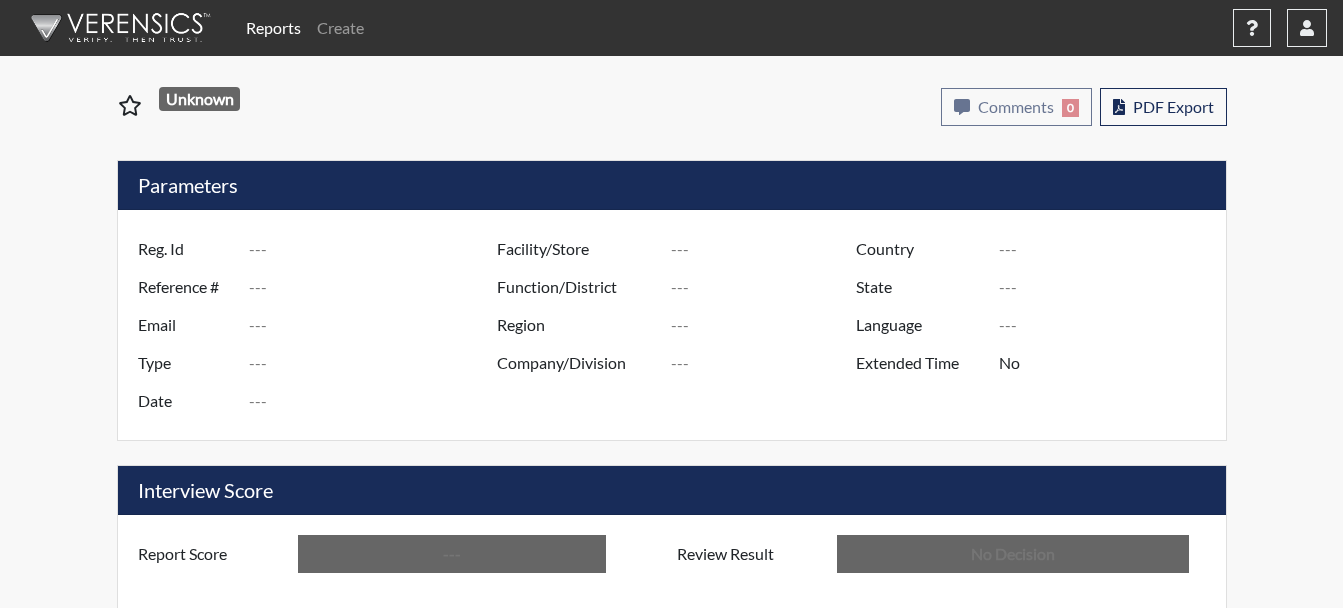 type on "aaj7668" 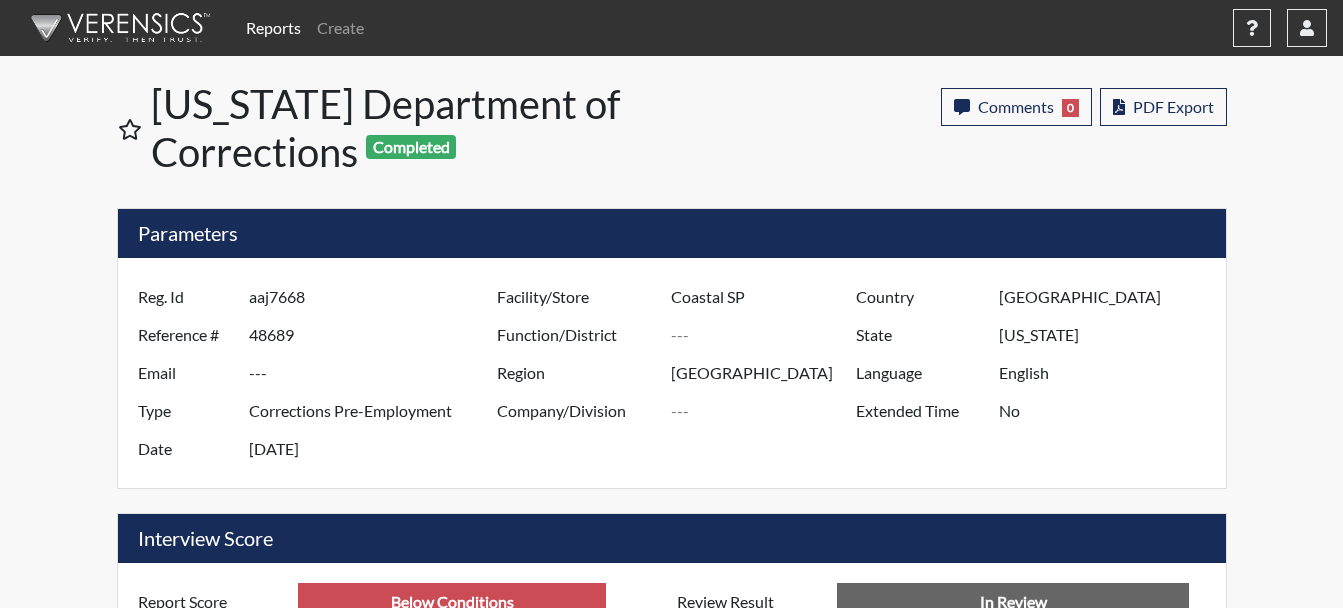 scroll, scrollTop: 999668, scrollLeft: 999169, axis: both 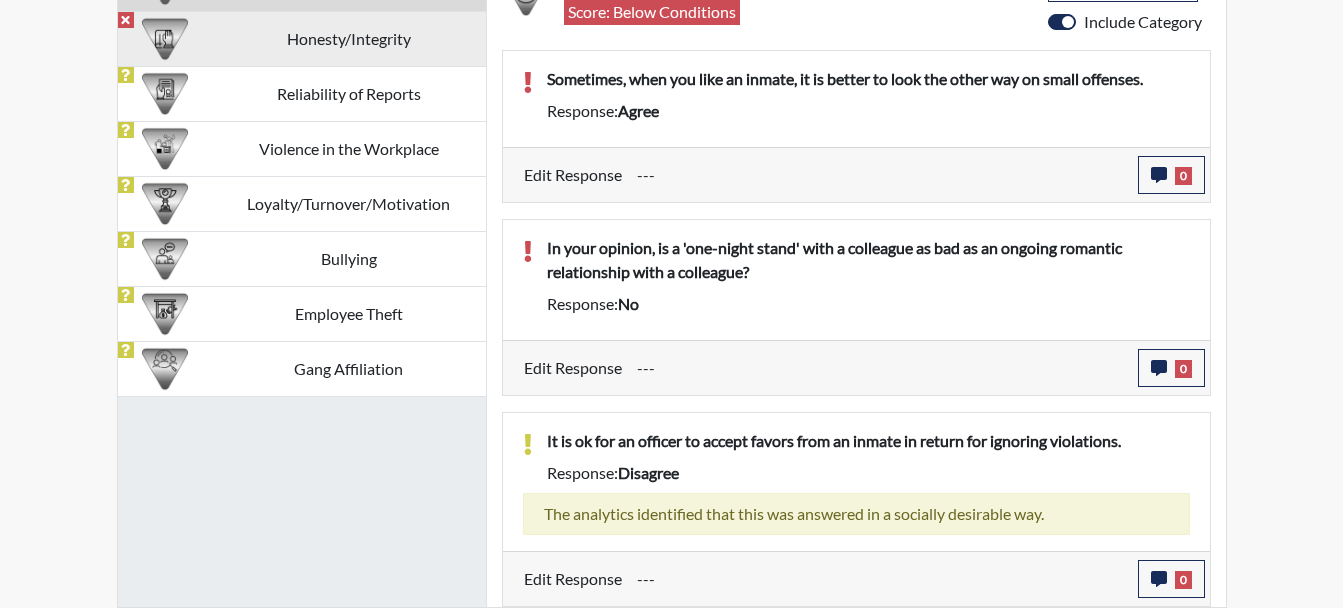 click on "Honesty/Integrity" at bounding box center (349, 38) 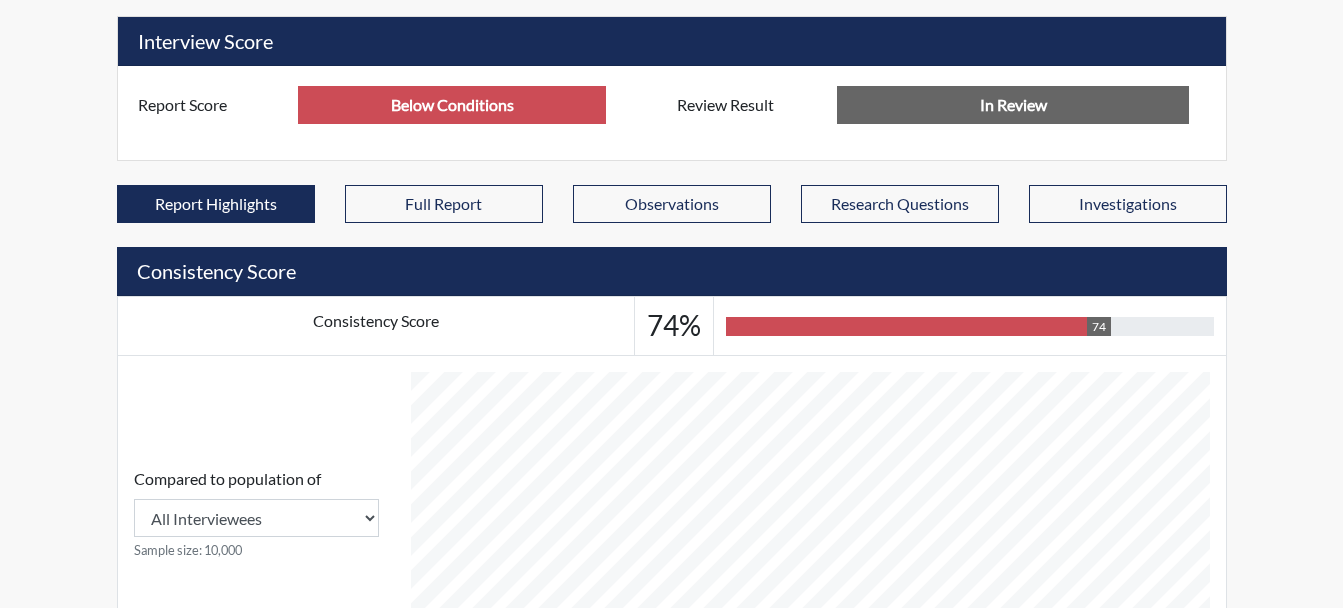 scroll, scrollTop: 0, scrollLeft: 0, axis: both 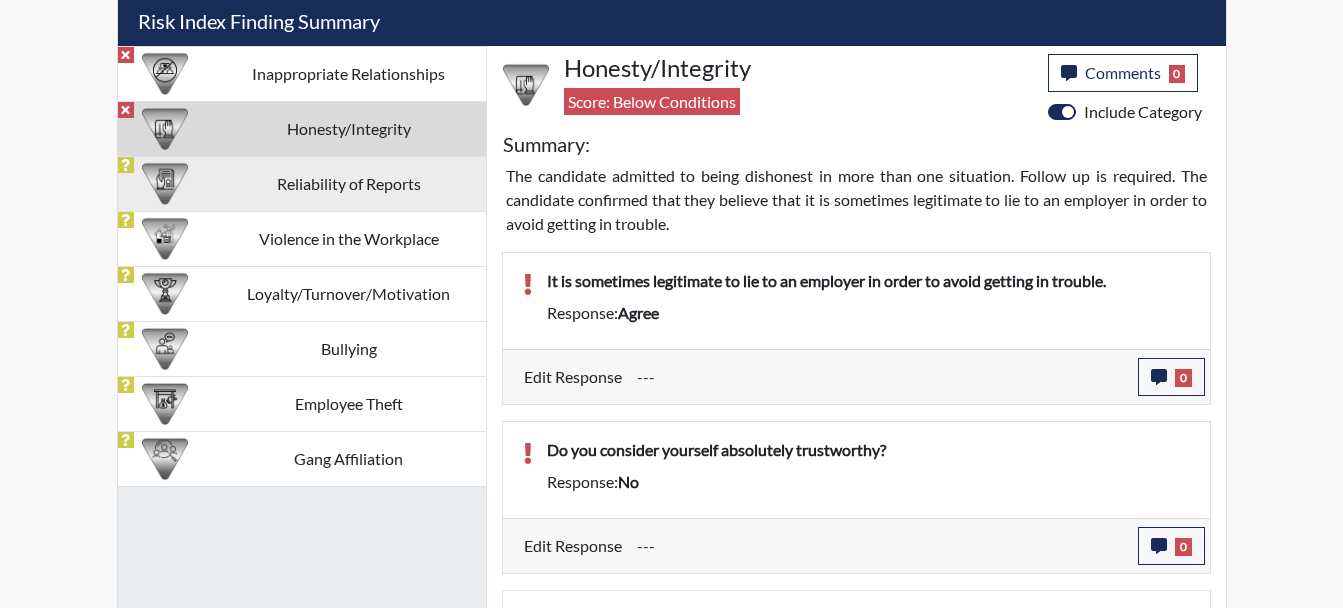 click on "Reliability of Reports" at bounding box center [349, 183] 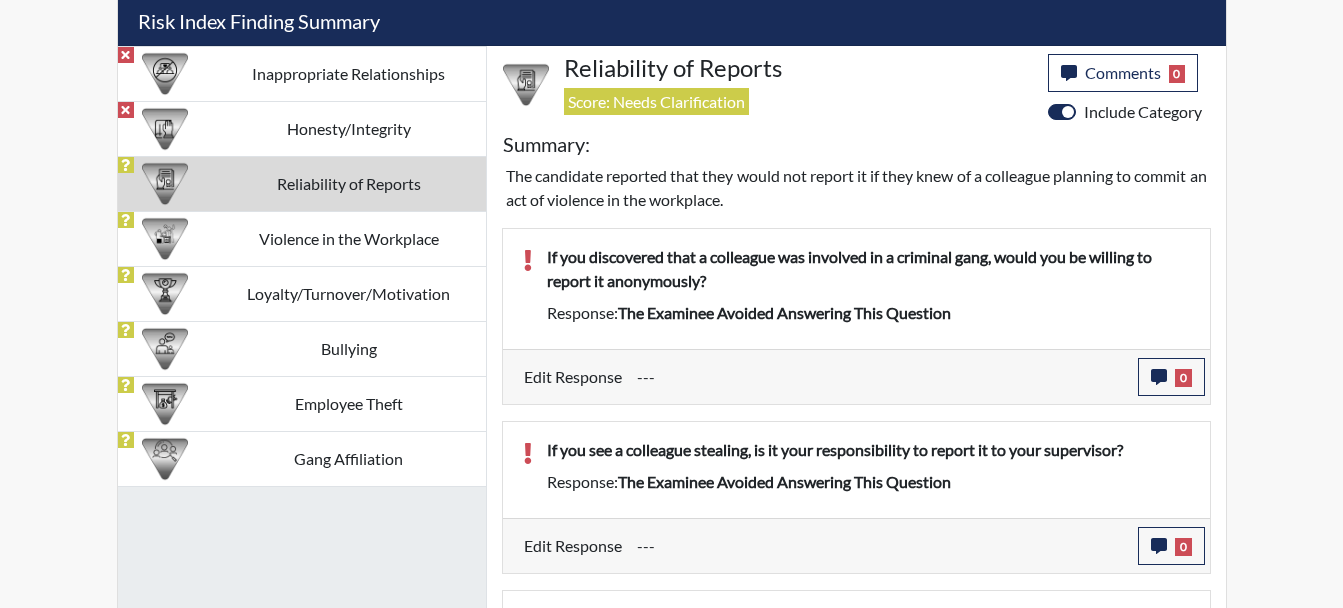 scroll, scrollTop: 1249, scrollLeft: 0, axis: vertical 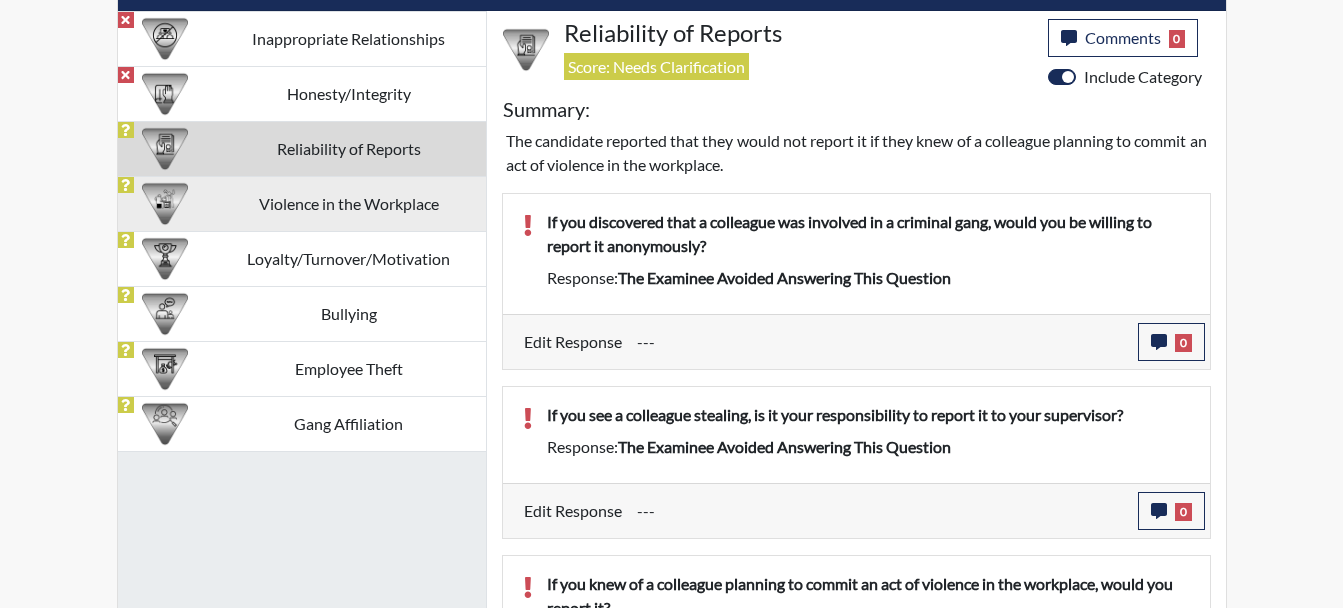 click on "Violence in the Workplace" at bounding box center (349, 203) 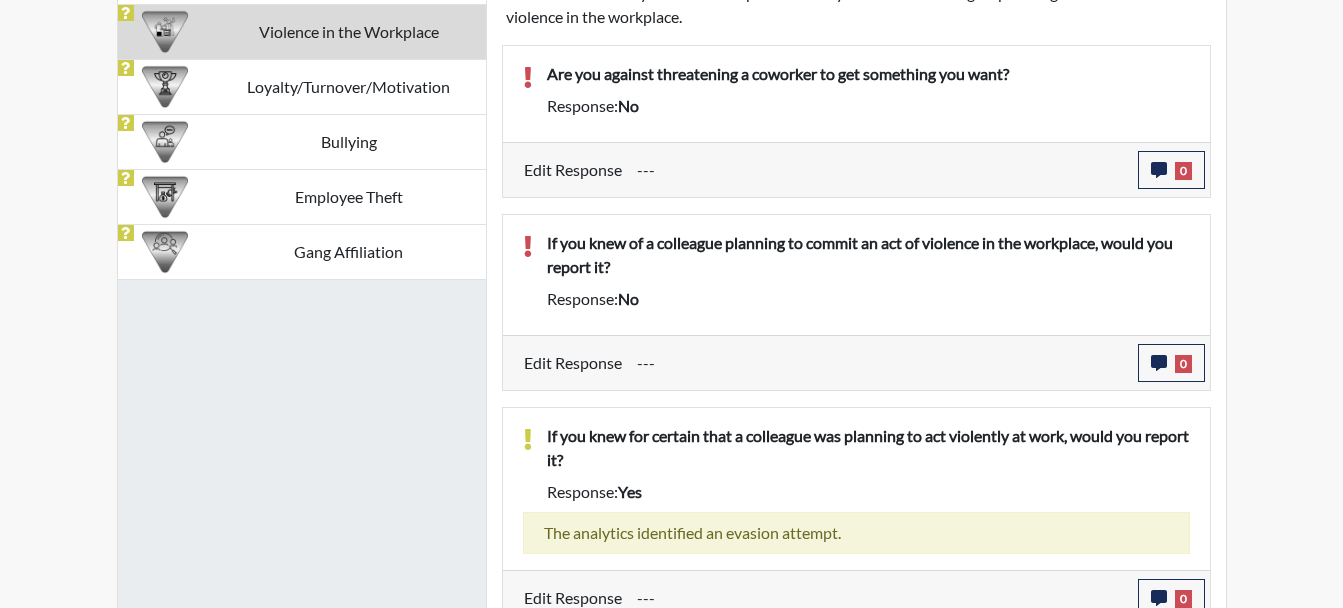 scroll, scrollTop: 1440, scrollLeft: 0, axis: vertical 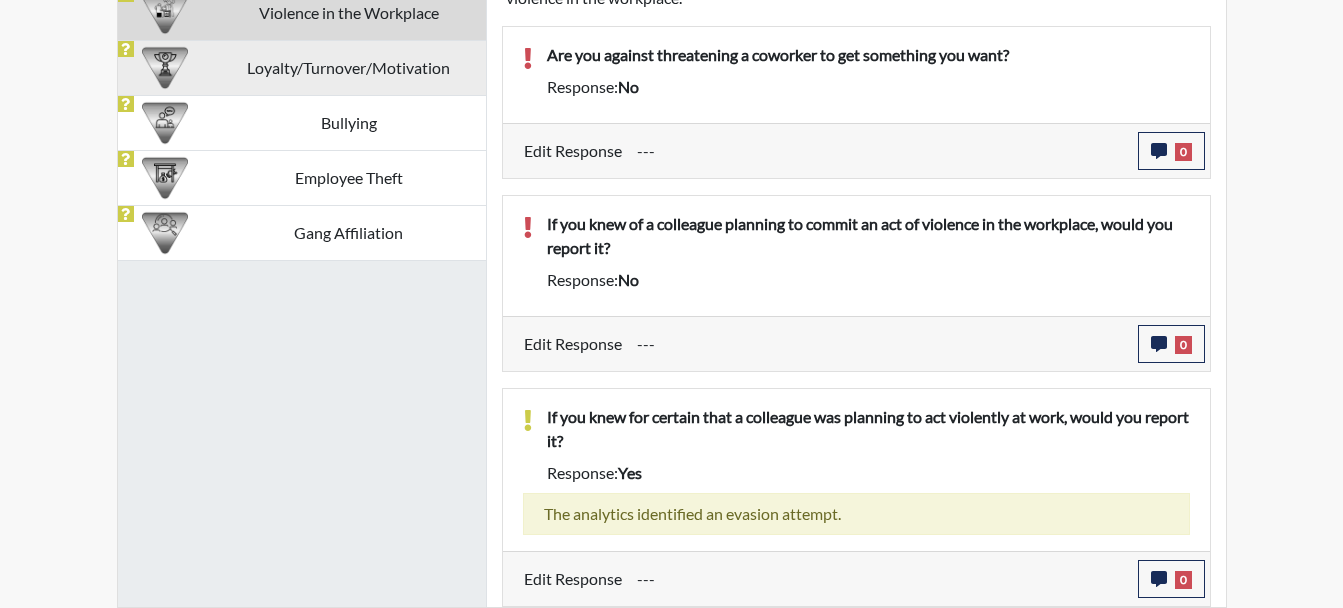 click on "Loyalty/Turnover/Motivation" at bounding box center (349, 67) 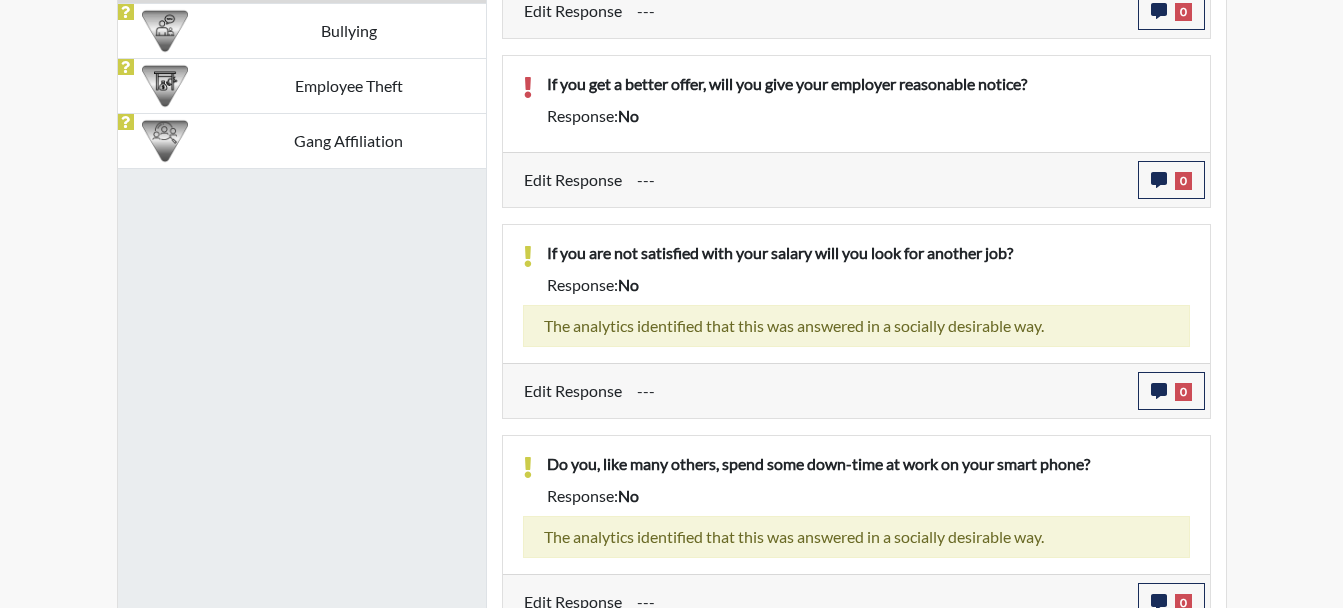 scroll, scrollTop: 1555, scrollLeft: 0, axis: vertical 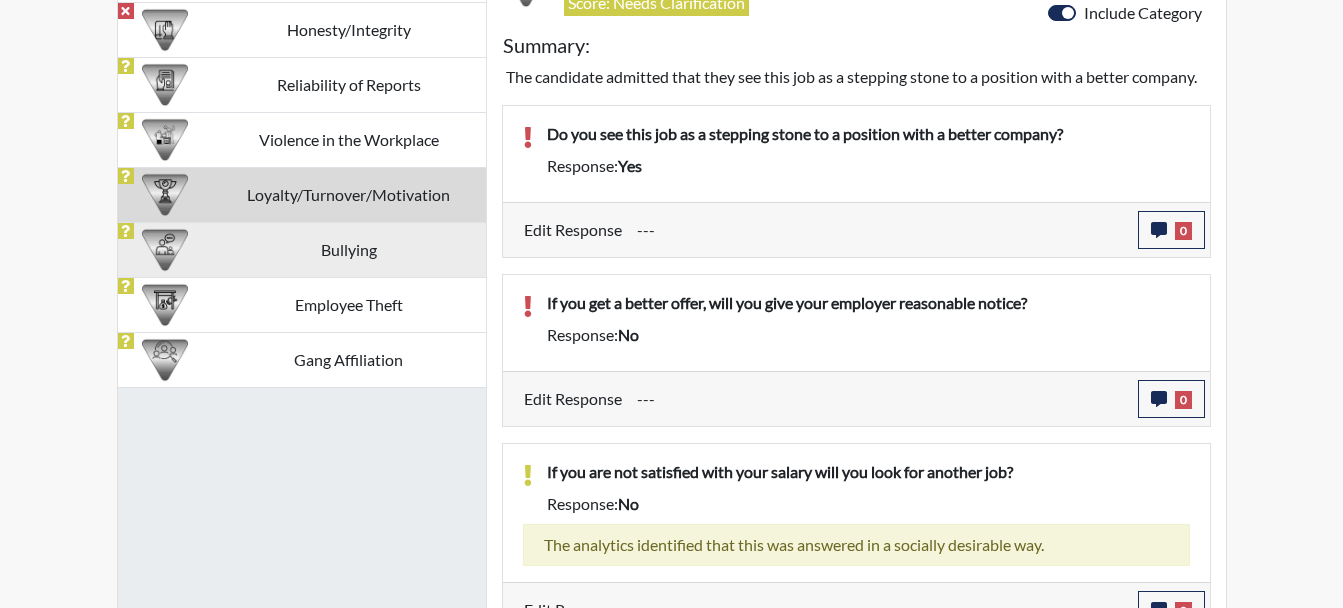 click on "Bullying" at bounding box center [349, 249] 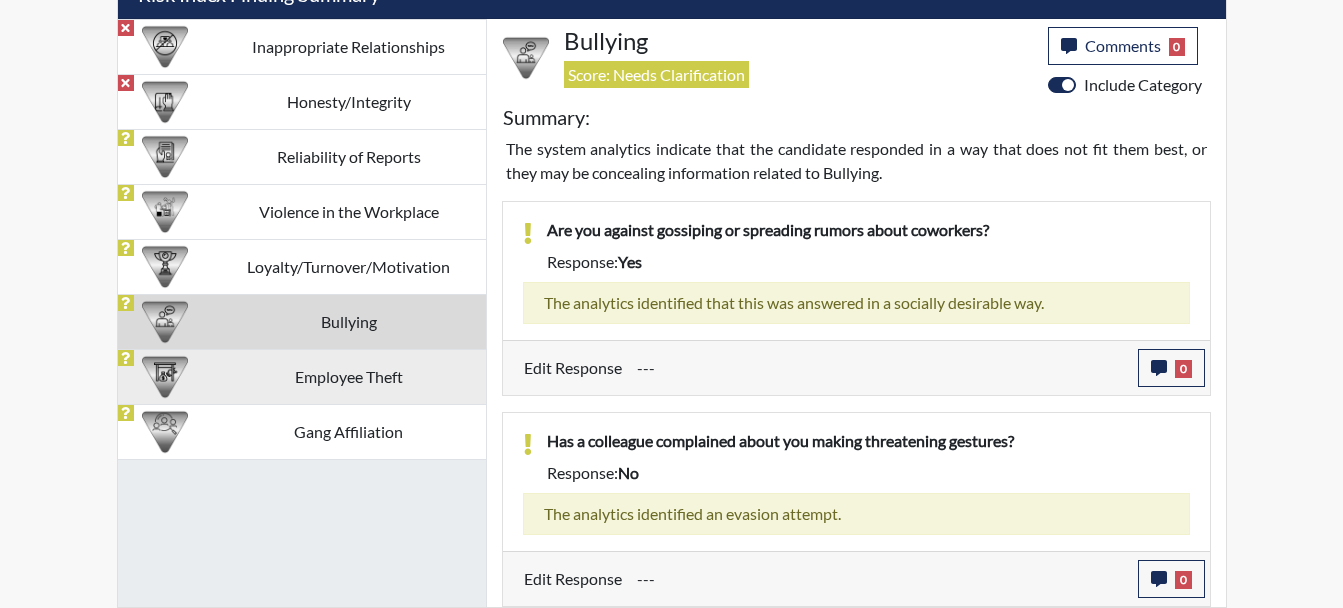 click on "Employee Theft" at bounding box center [349, 376] 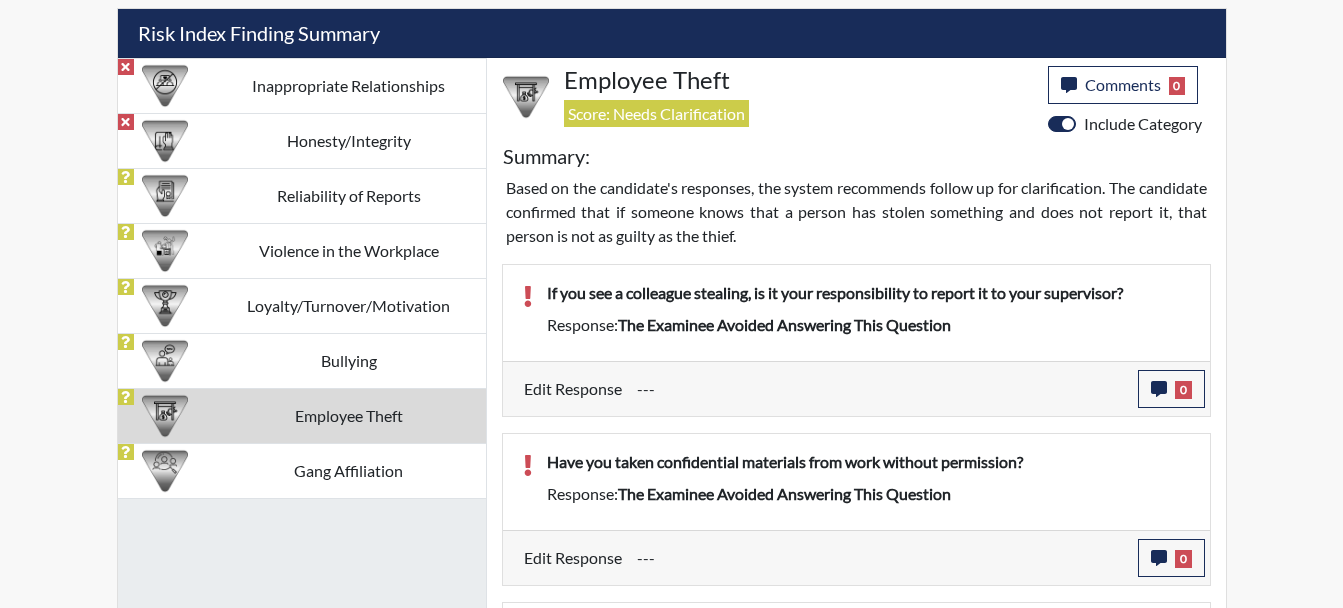 scroll, scrollTop: 1183, scrollLeft: 0, axis: vertical 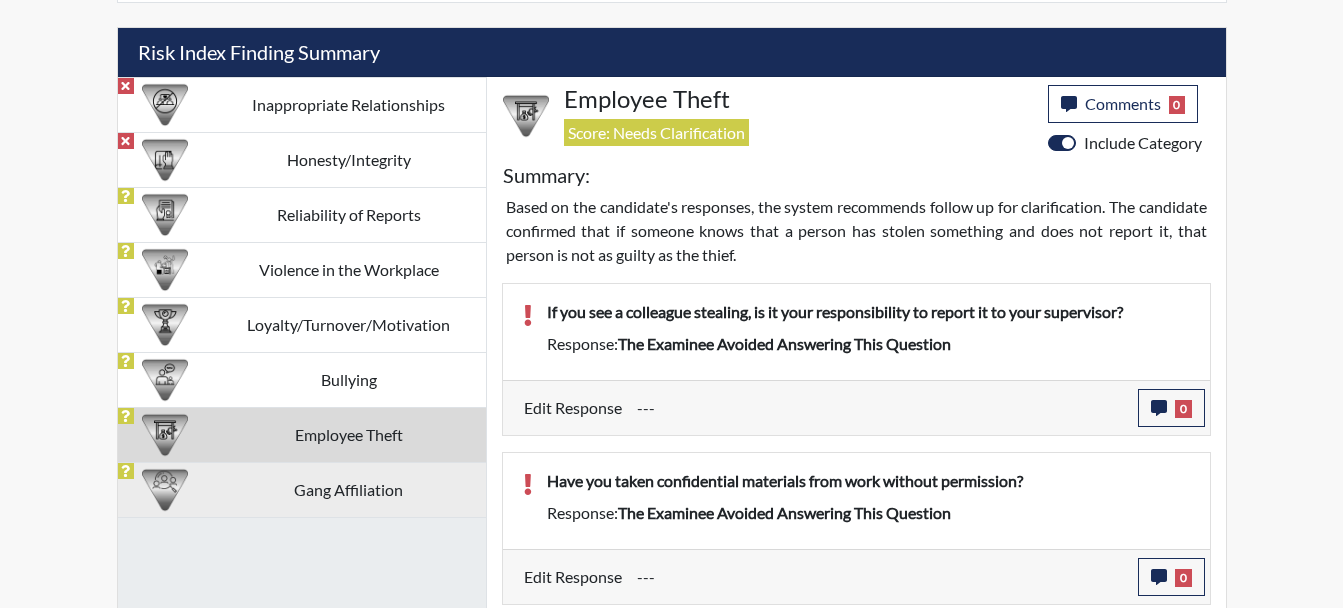 click on "Gang Affiliation" at bounding box center [349, 489] 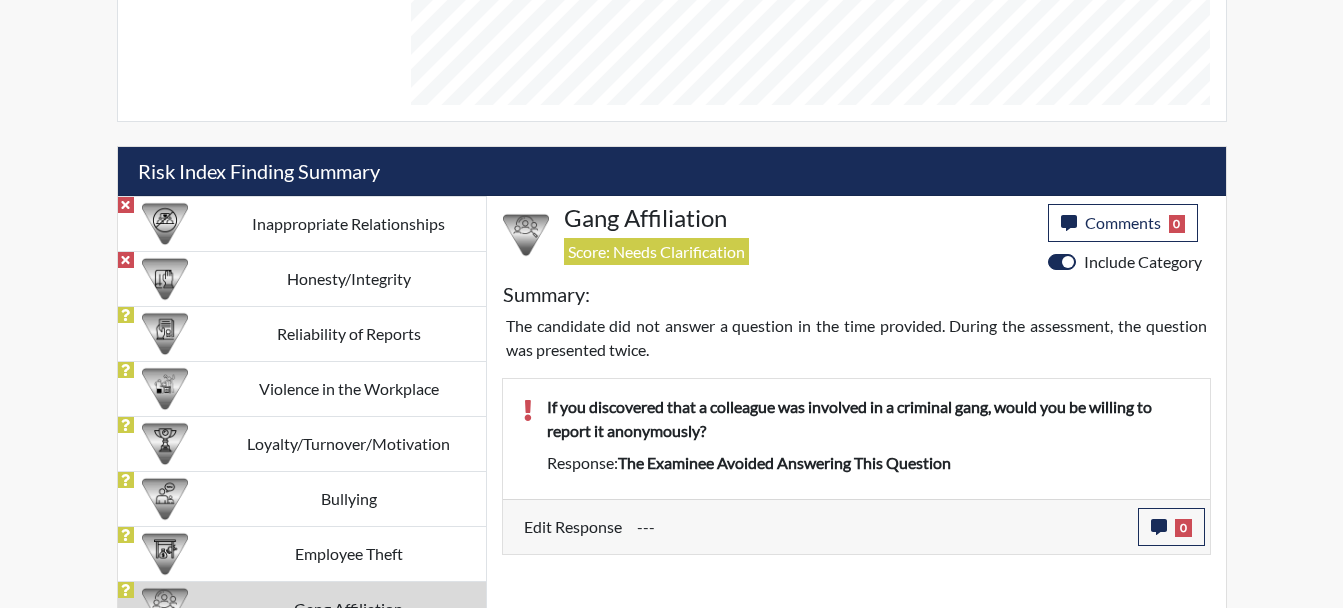 scroll, scrollTop: 1058, scrollLeft: 0, axis: vertical 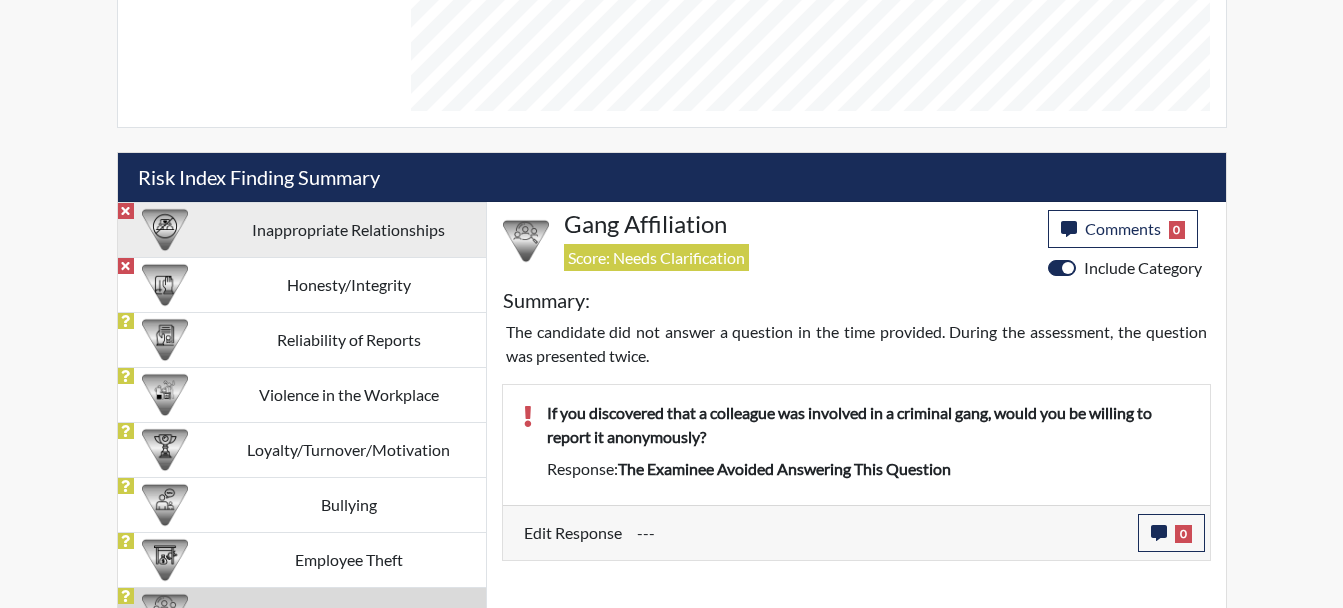 click on "Inappropriate Relationships" at bounding box center (349, 229) 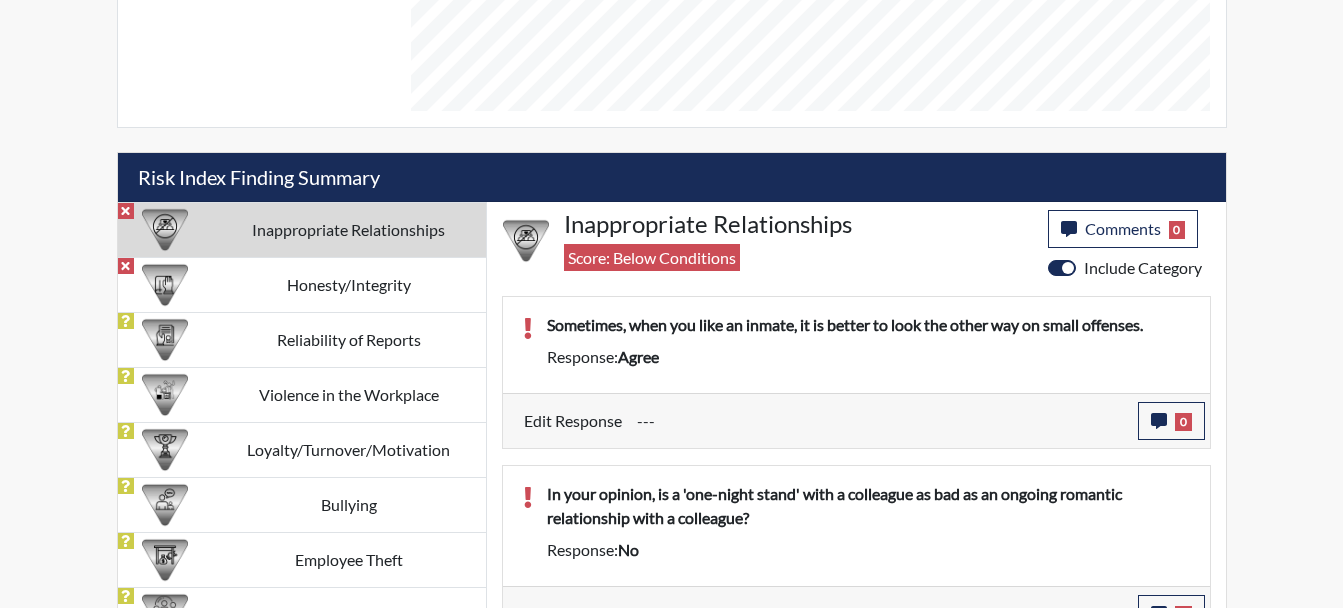 scroll, scrollTop: 1304, scrollLeft: 0, axis: vertical 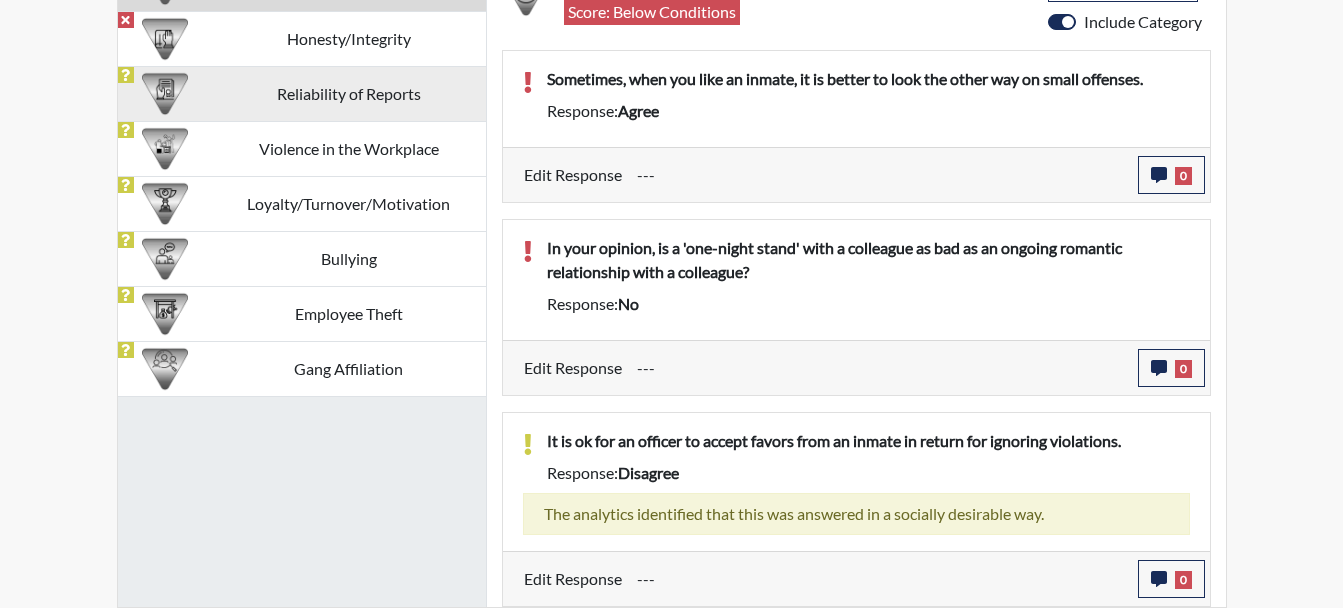 click on "Reliability of Reports" at bounding box center (349, 93) 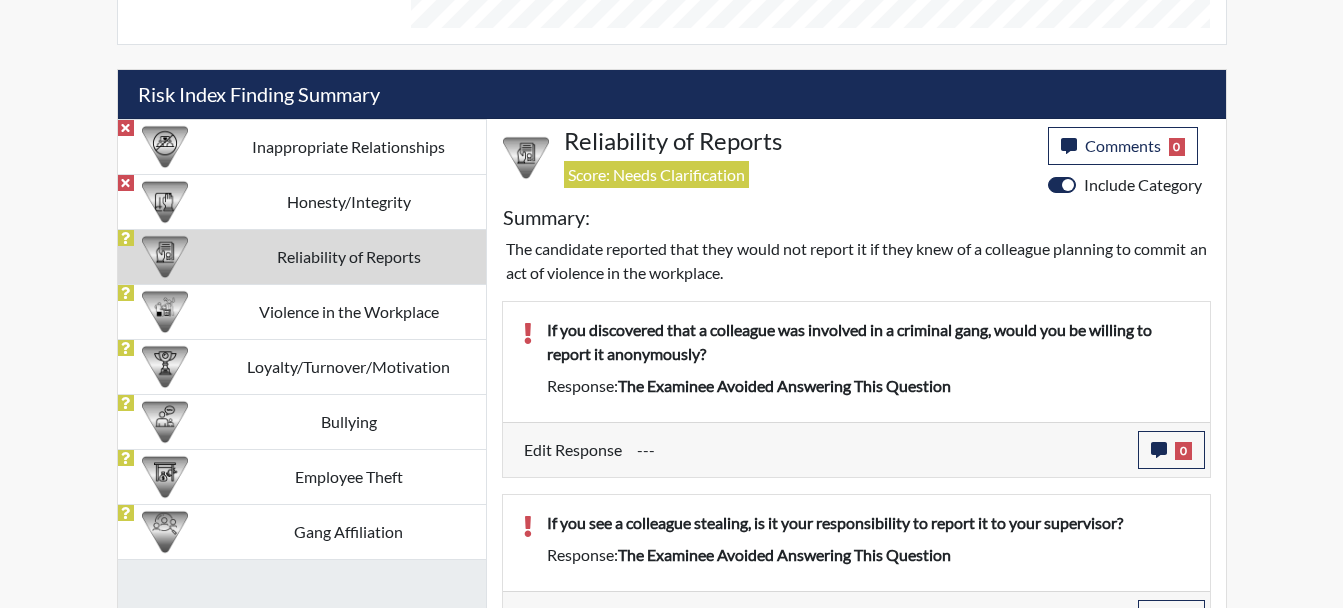 scroll, scrollTop: 1157, scrollLeft: 0, axis: vertical 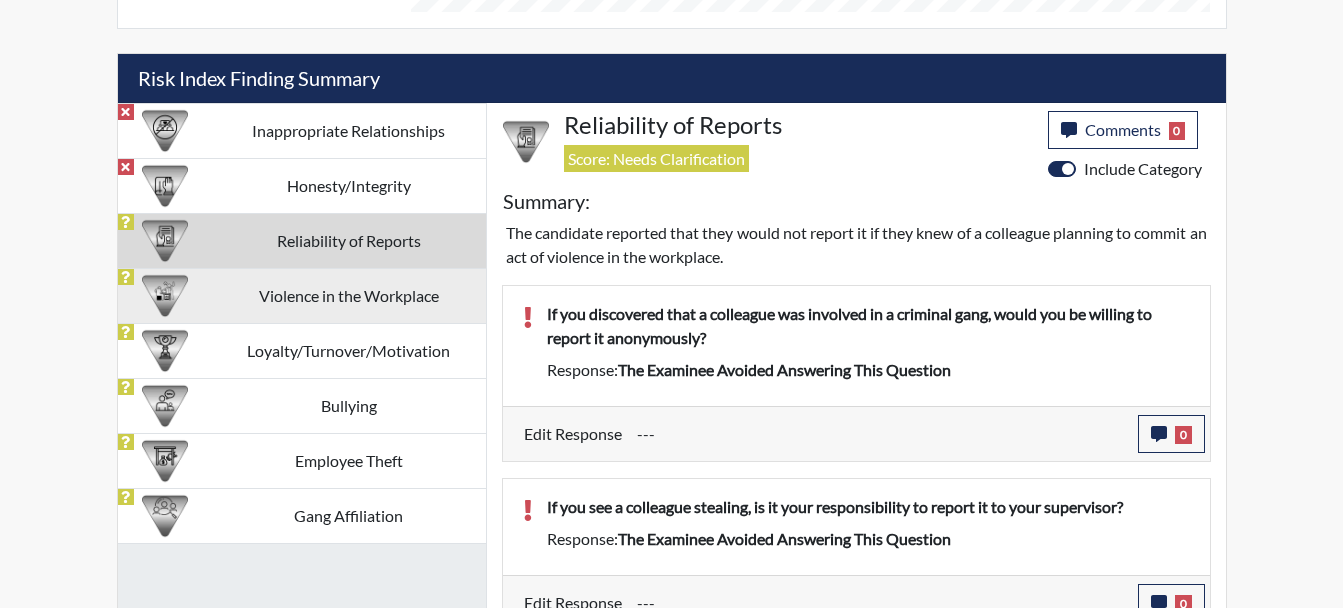 click on "Violence in the Workplace" at bounding box center [349, 295] 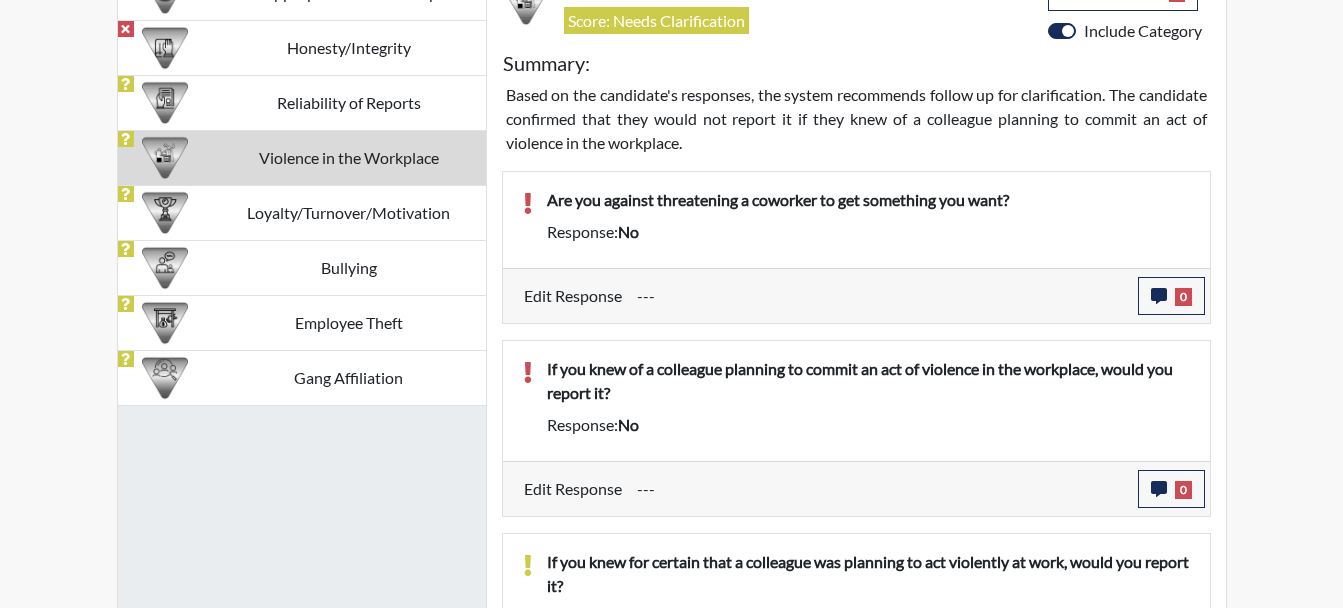 scroll, scrollTop: 1299, scrollLeft: 0, axis: vertical 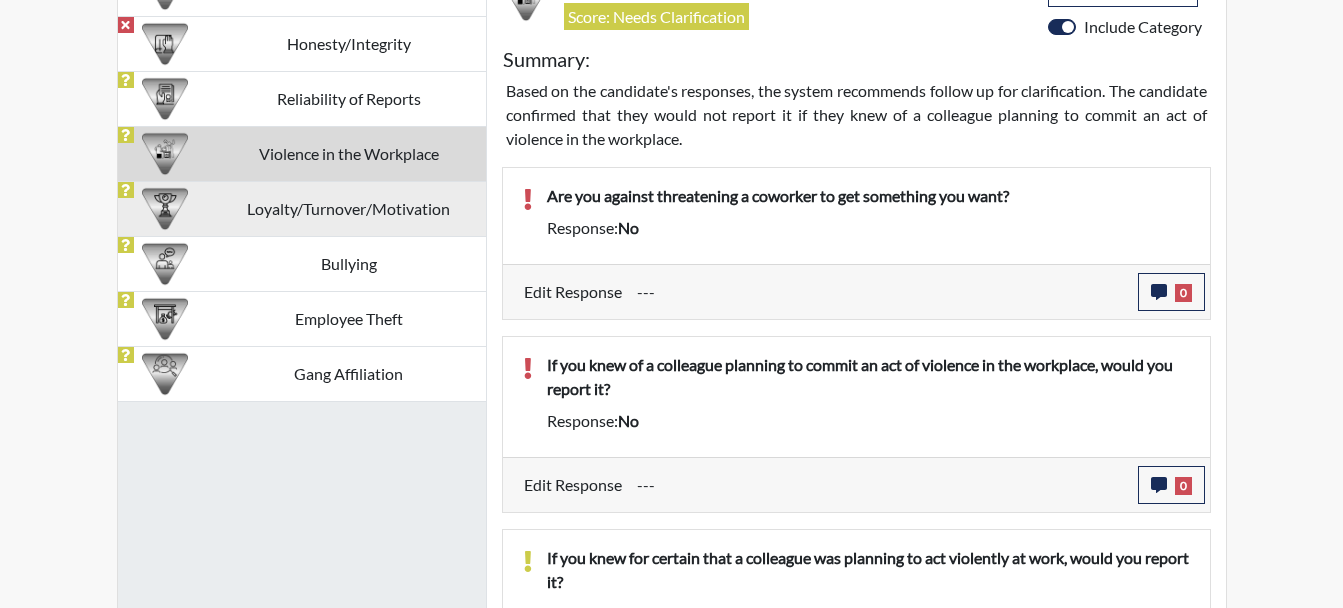 click on "Loyalty/Turnover/Motivation" at bounding box center (349, 208) 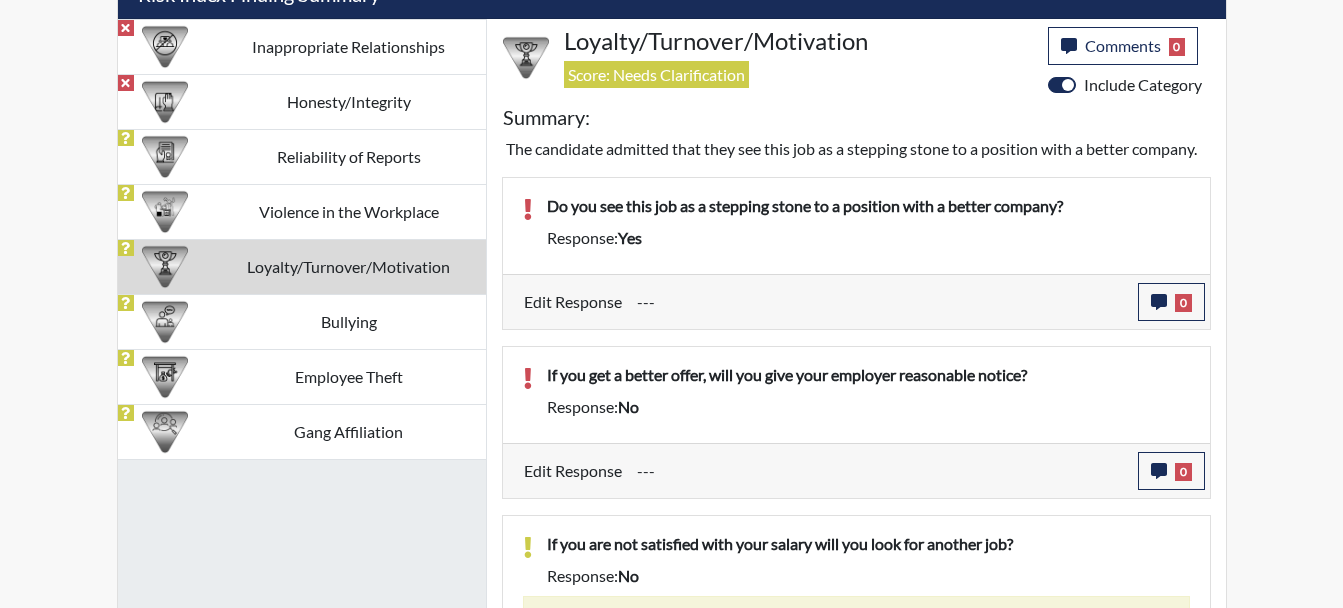scroll, scrollTop: 1326, scrollLeft: 0, axis: vertical 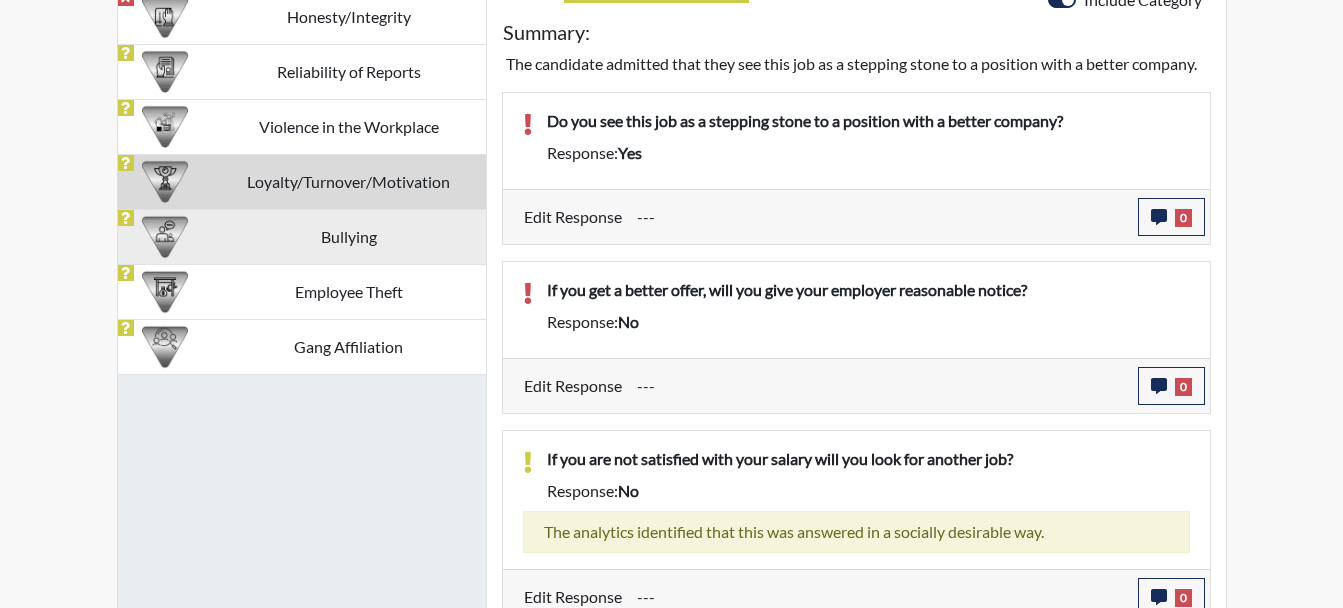 click on "Bullying" at bounding box center (349, 236) 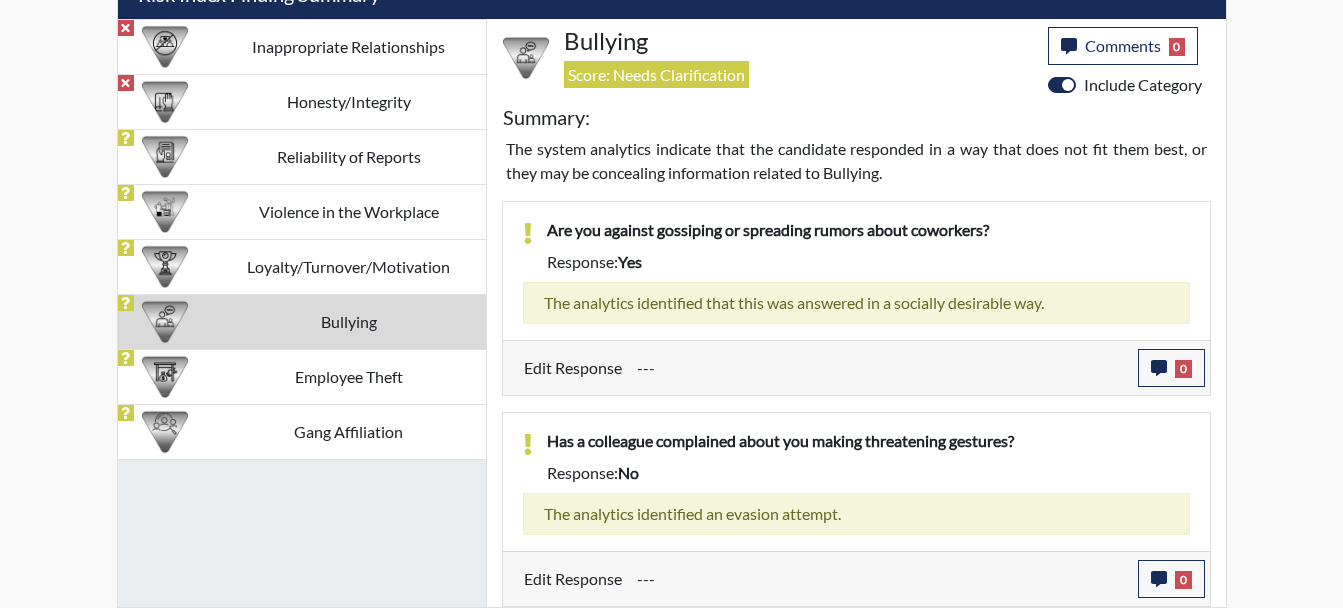 scroll, scrollTop: 1241, scrollLeft: 0, axis: vertical 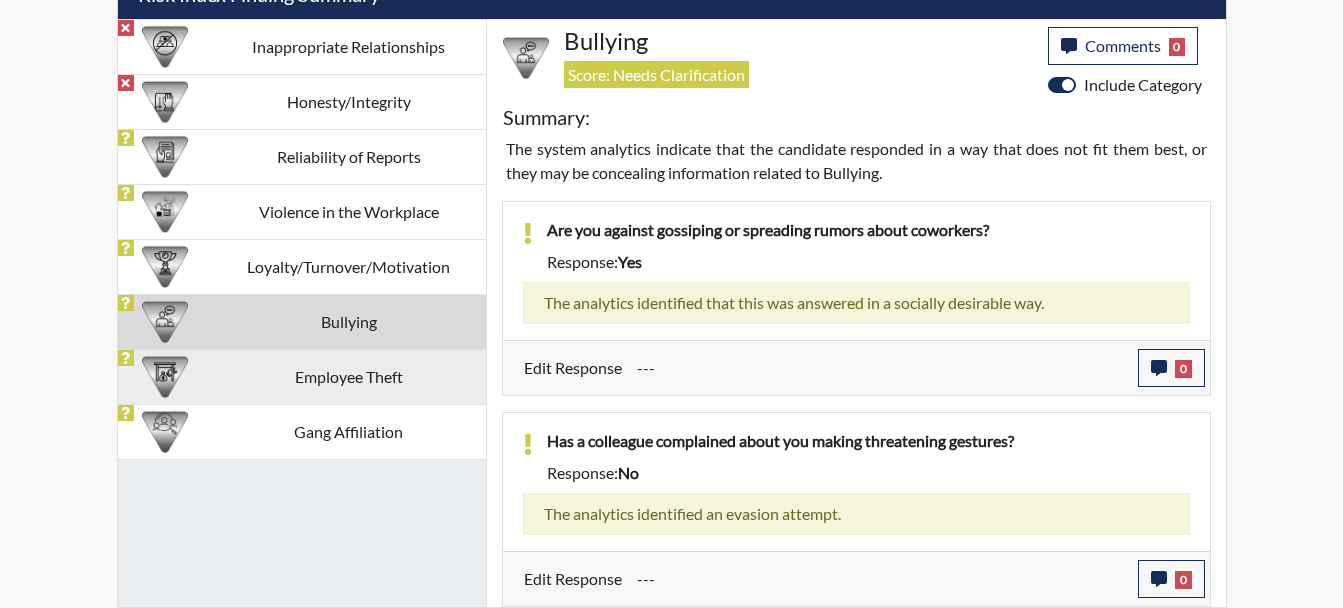 click on "Employee Theft" at bounding box center (349, 376) 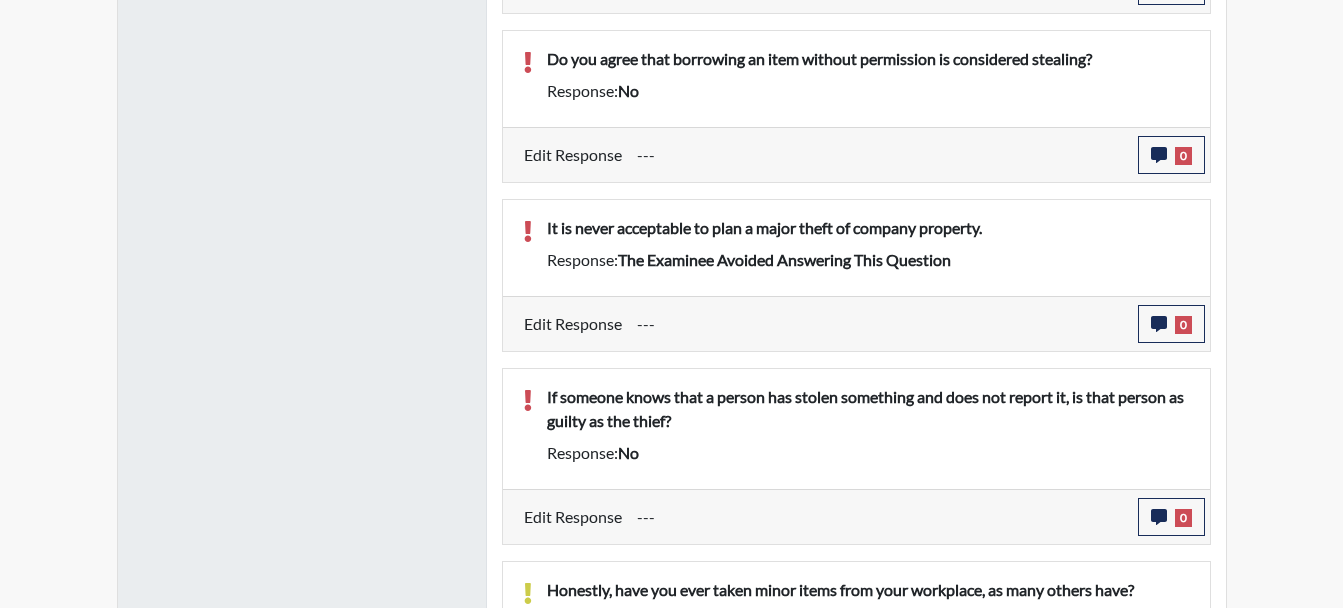 scroll, scrollTop: 2092, scrollLeft: 0, axis: vertical 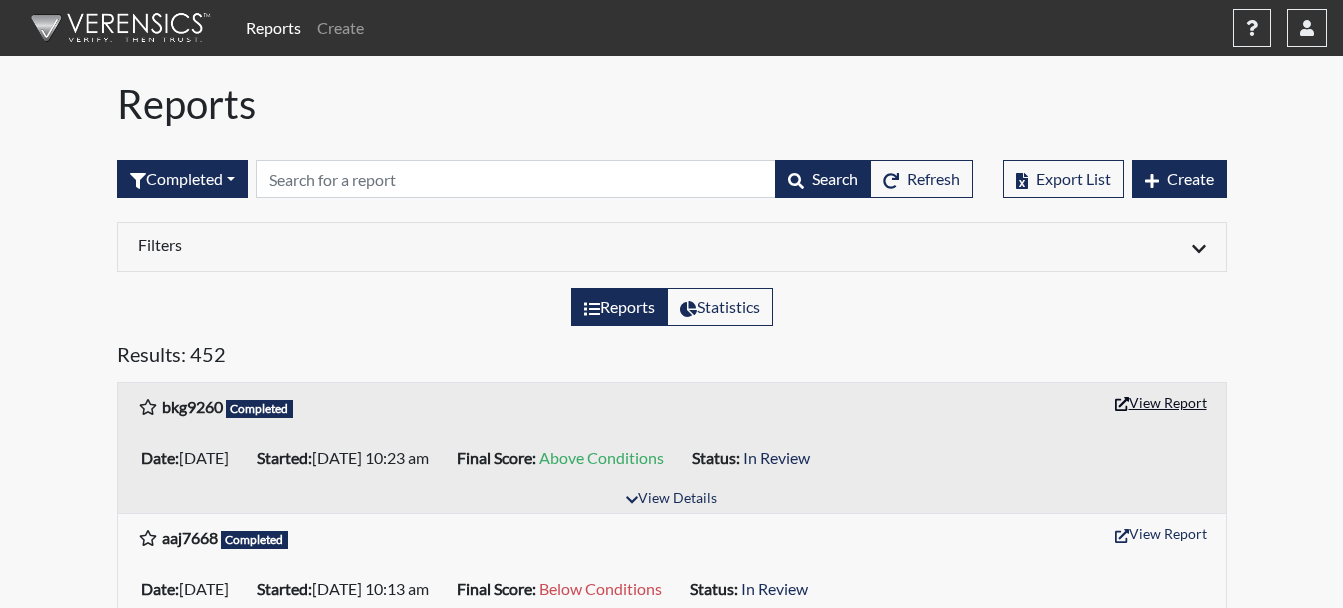 click on "View Report" at bounding box center [1161, 402] 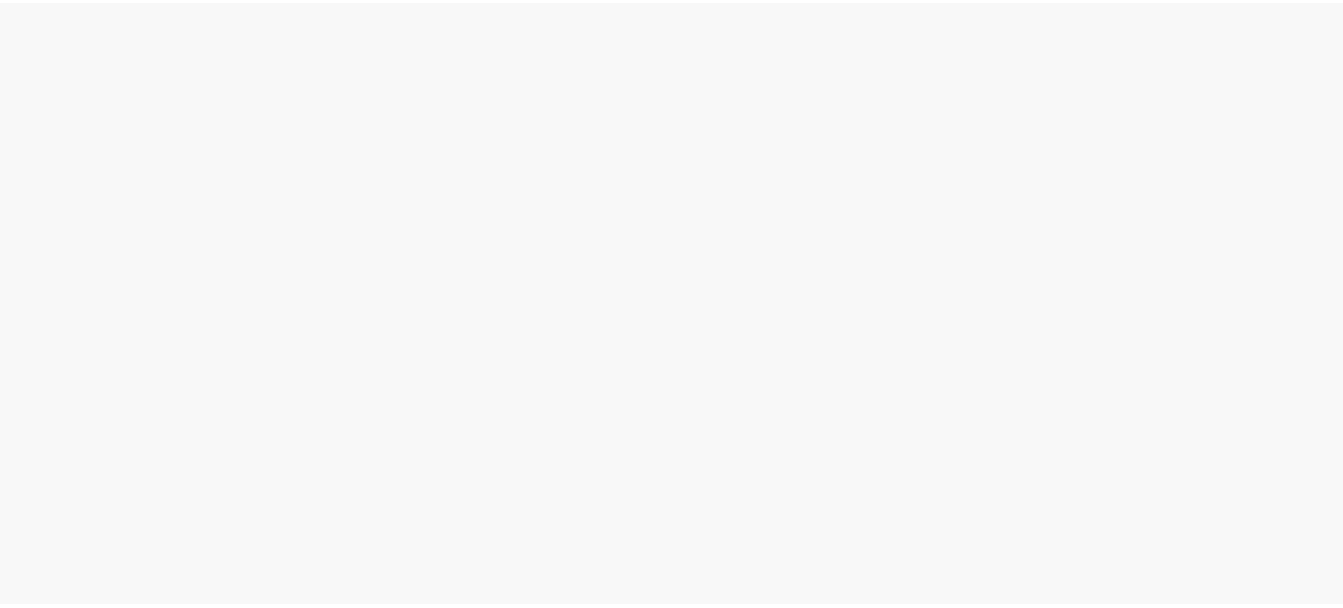 scroll, scrollTop: 0, scrollLeft: 0, axis: both 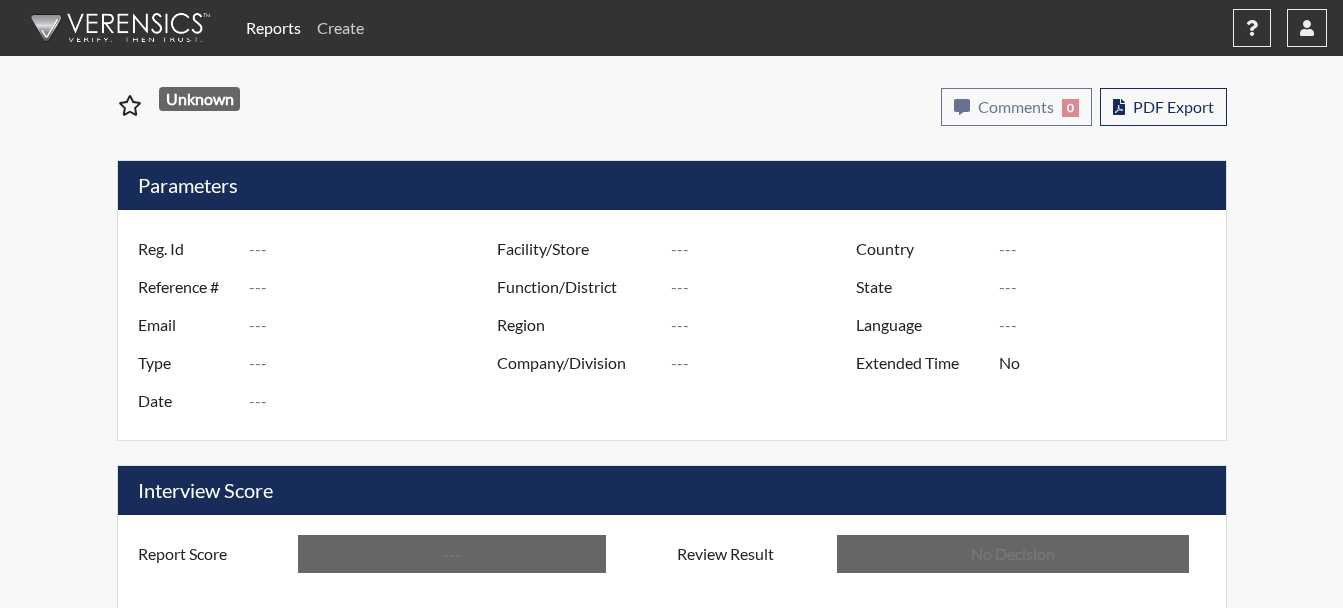 type on "bkg9260" 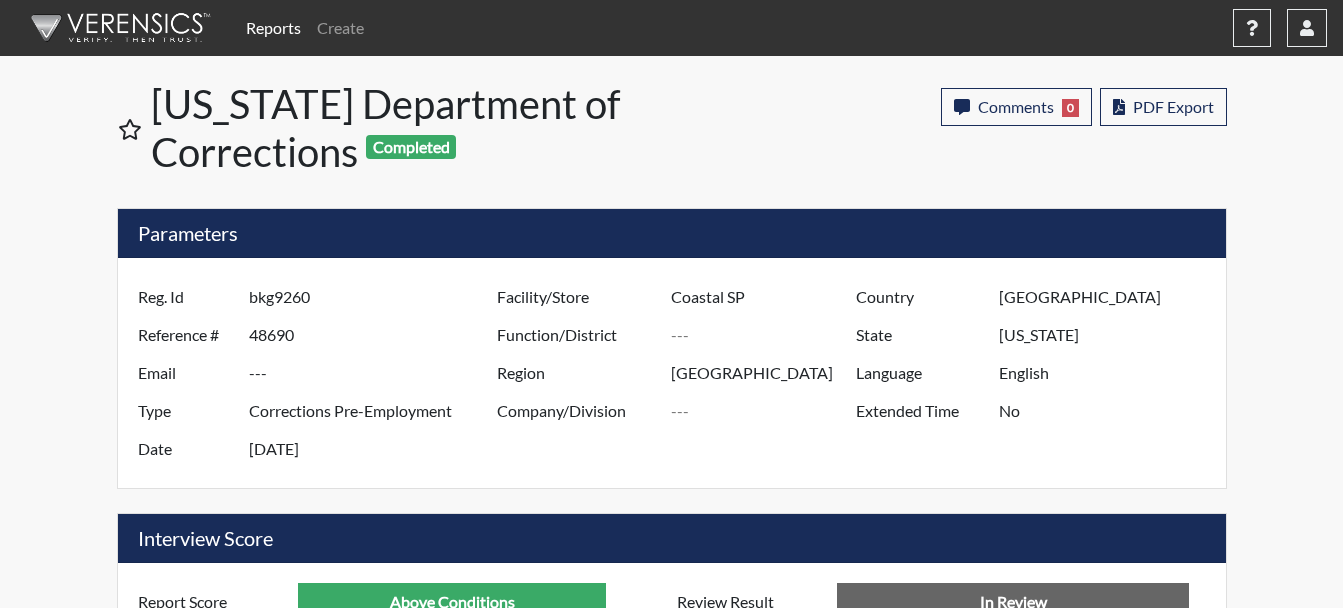 scroll, scrollTop: 999668, scrollLeft: 999169, axis: both 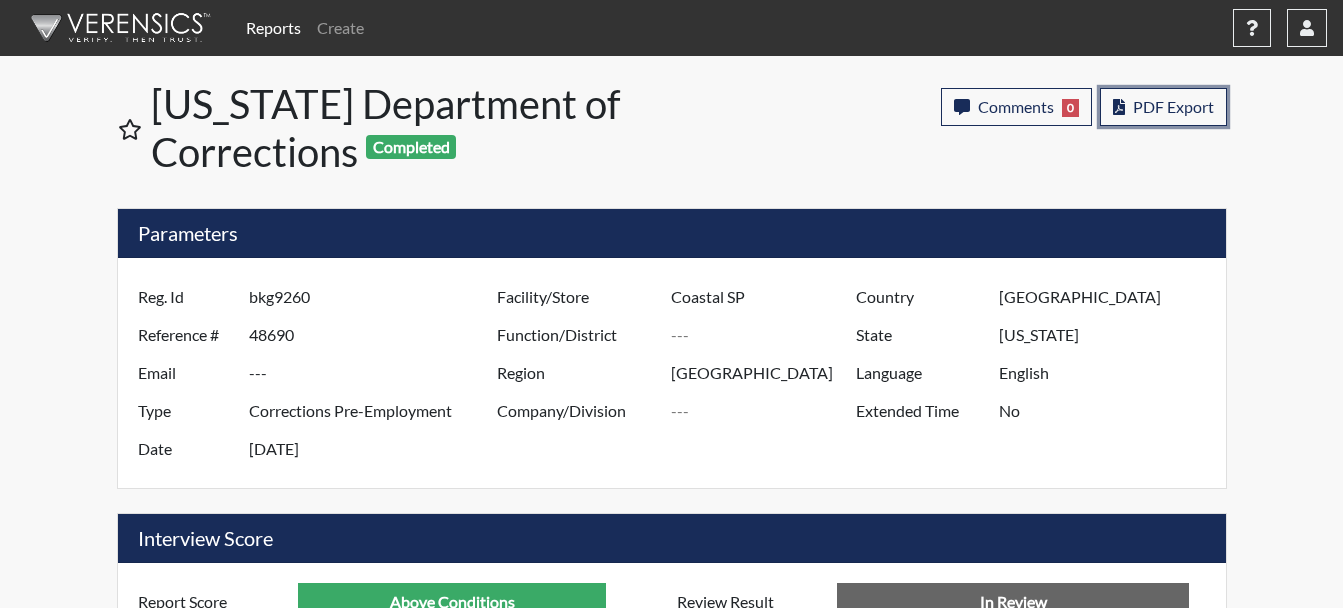 drag, startPoint x: 1155, startPoint y: 112, endPoint x: 1065, endPoint y: 152, distance: 98.48858 